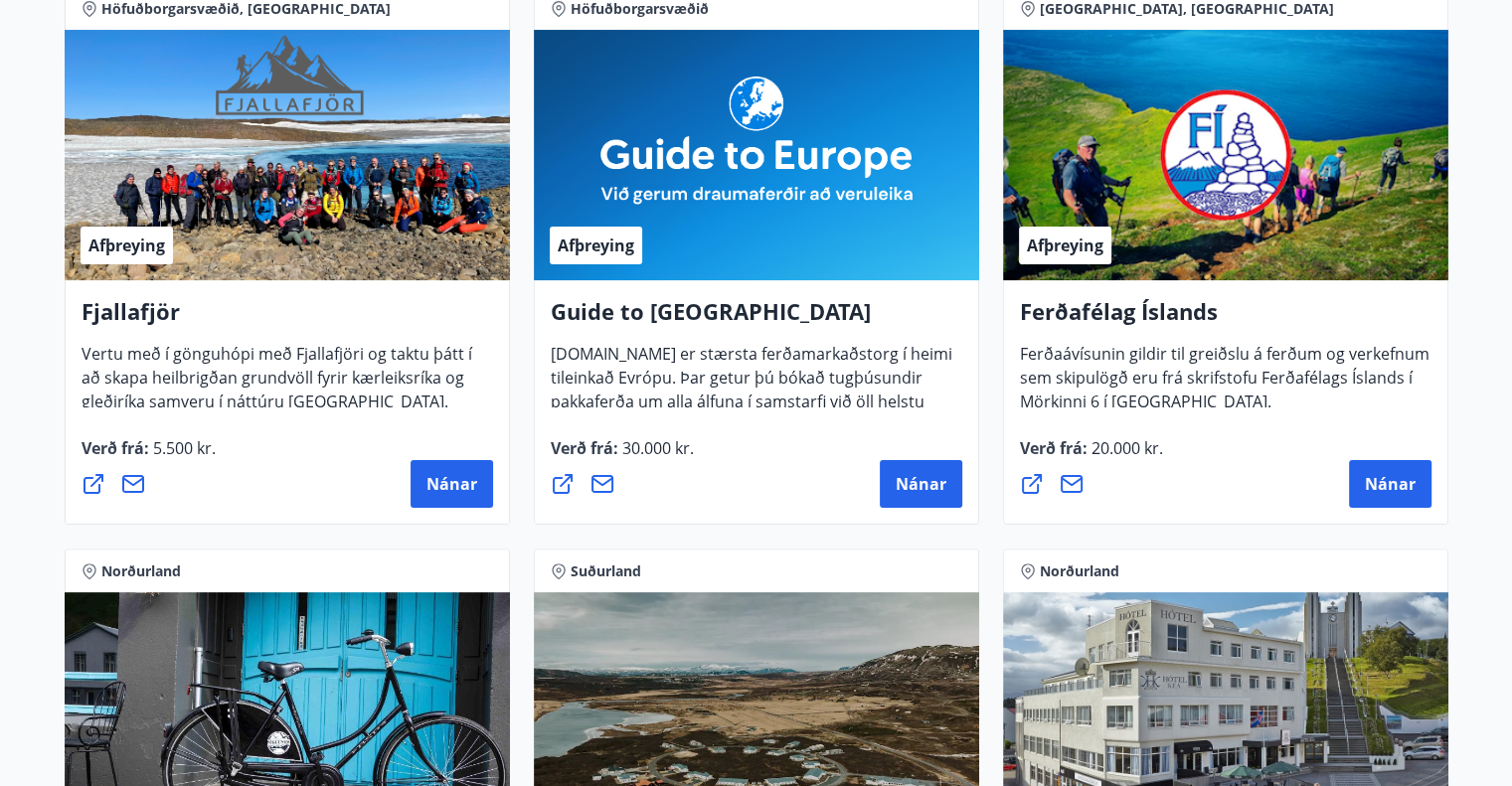 scroll, scrollTop: 0, scrollLeft: 0, axis: both 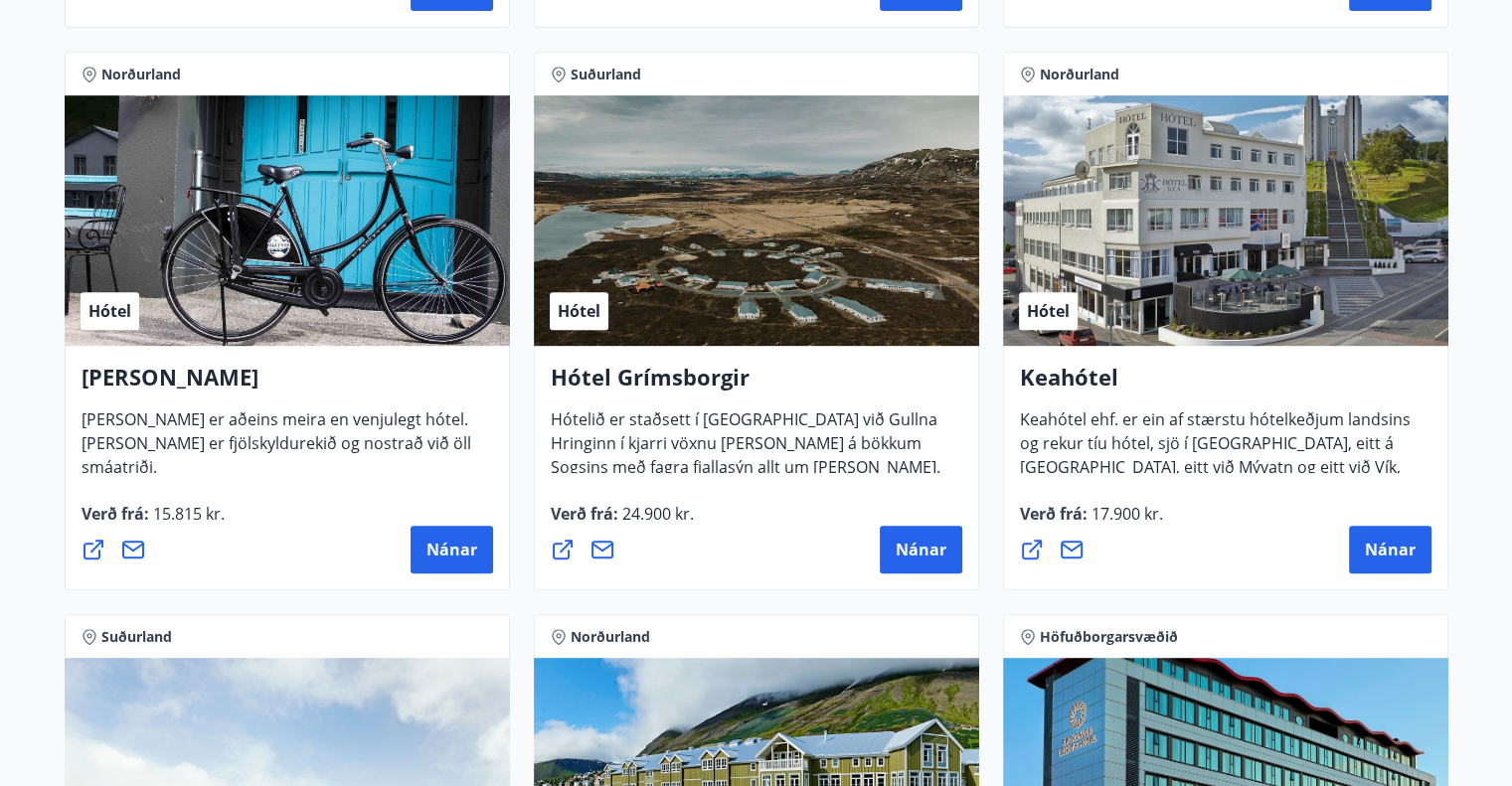 drag, startPoint x: 680, startPoint y: 554, endPoint x: 1454, endPoint y: 566, distance: 774.093 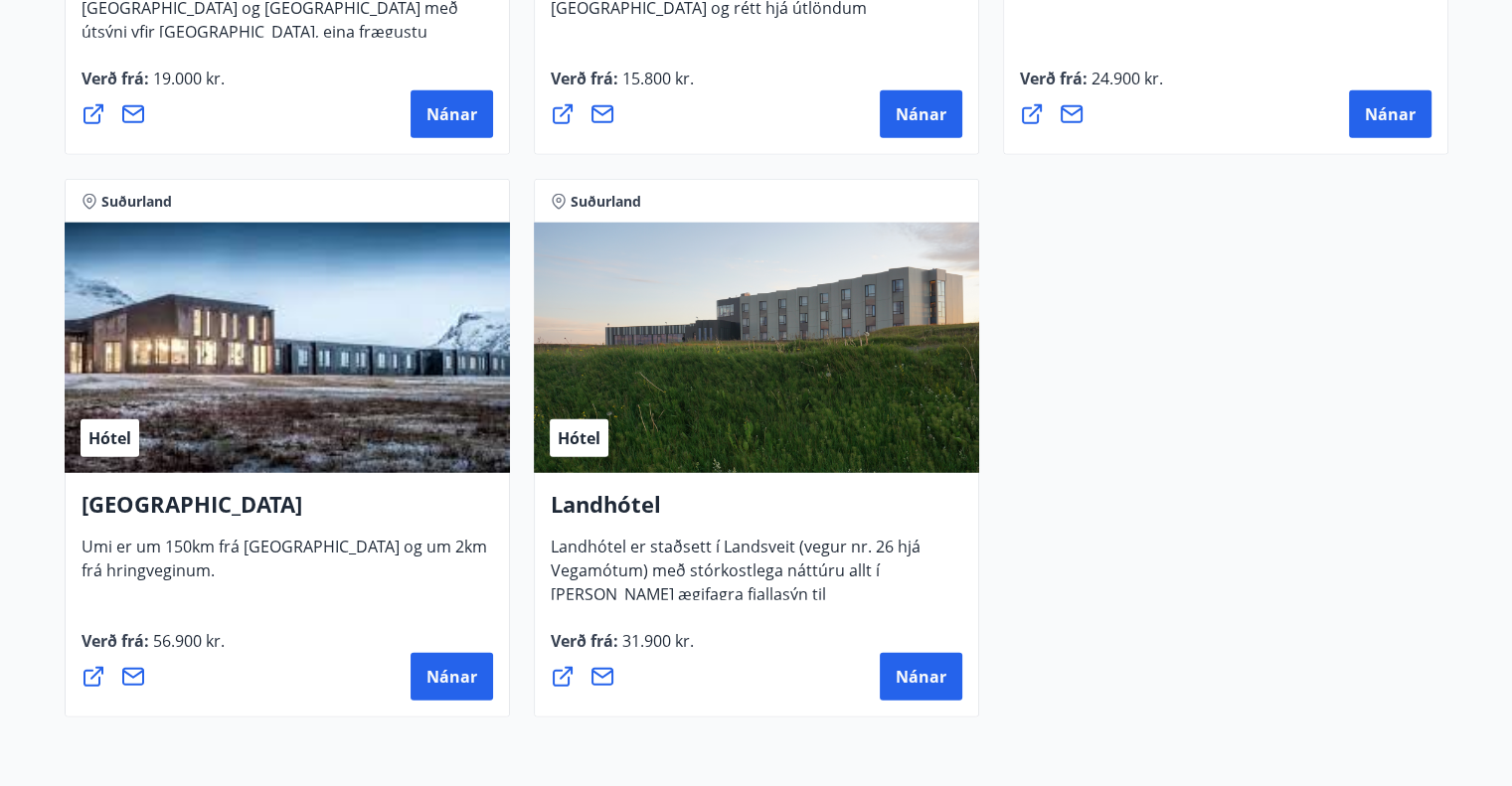 scroll, scrollTop: 5366, scrollLeft: 0, axis: vertical 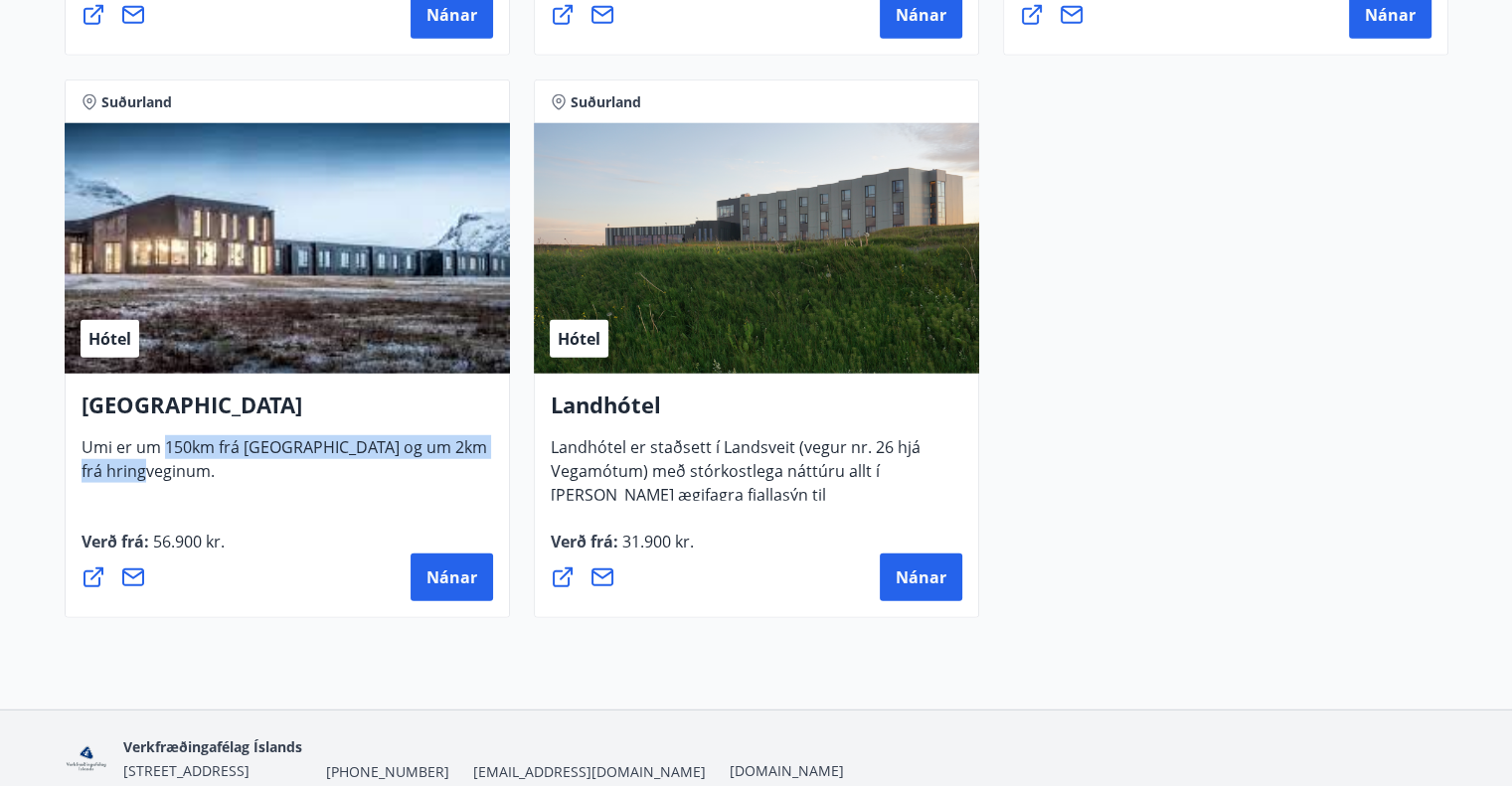 drag, startPoint x: 163, startPoint y: 450, endPoint x: 433, endPoint y: 466, distance: 270.47366 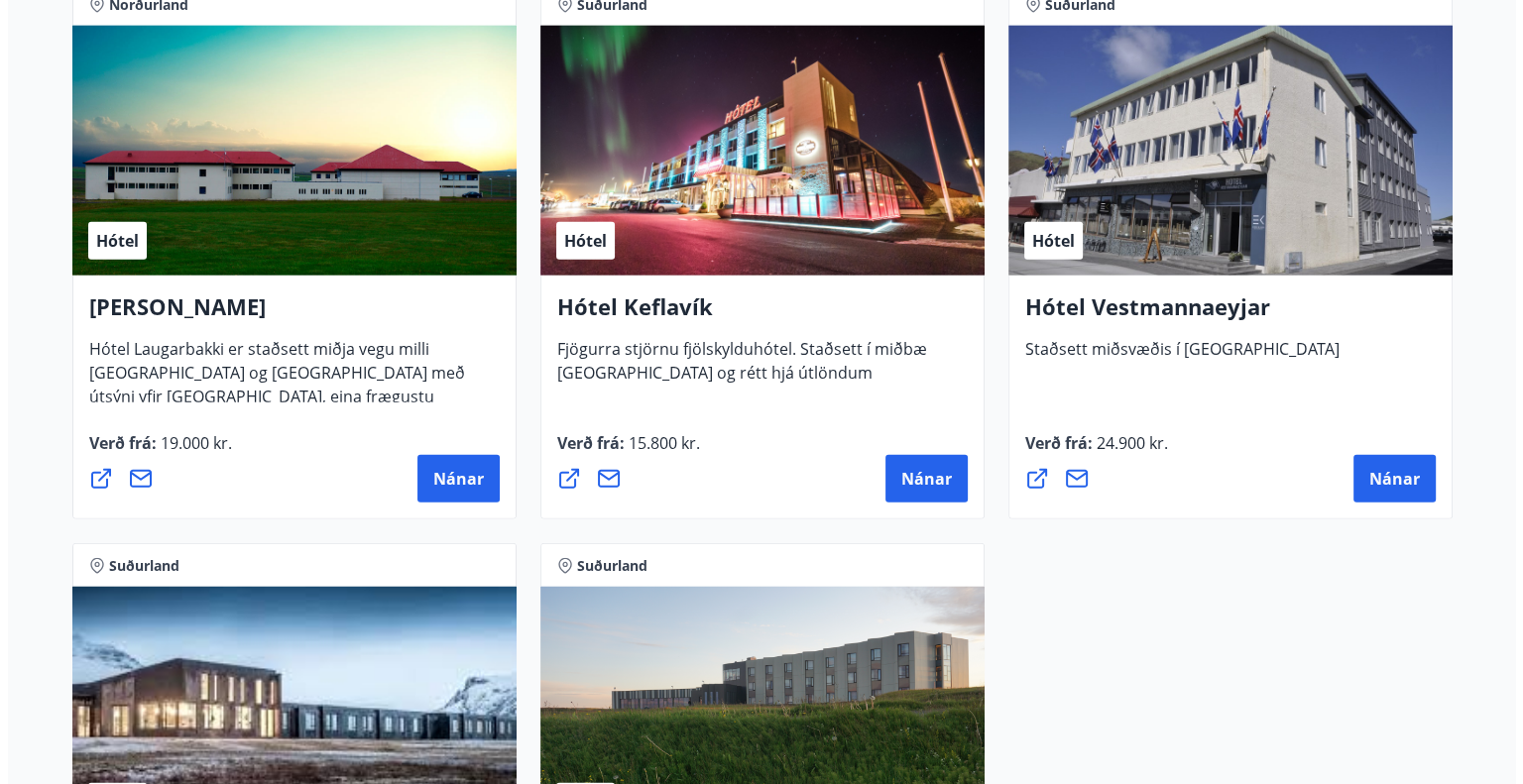 scroll, scrollTop: 4857, scrollLeft: 0, axis: vertical 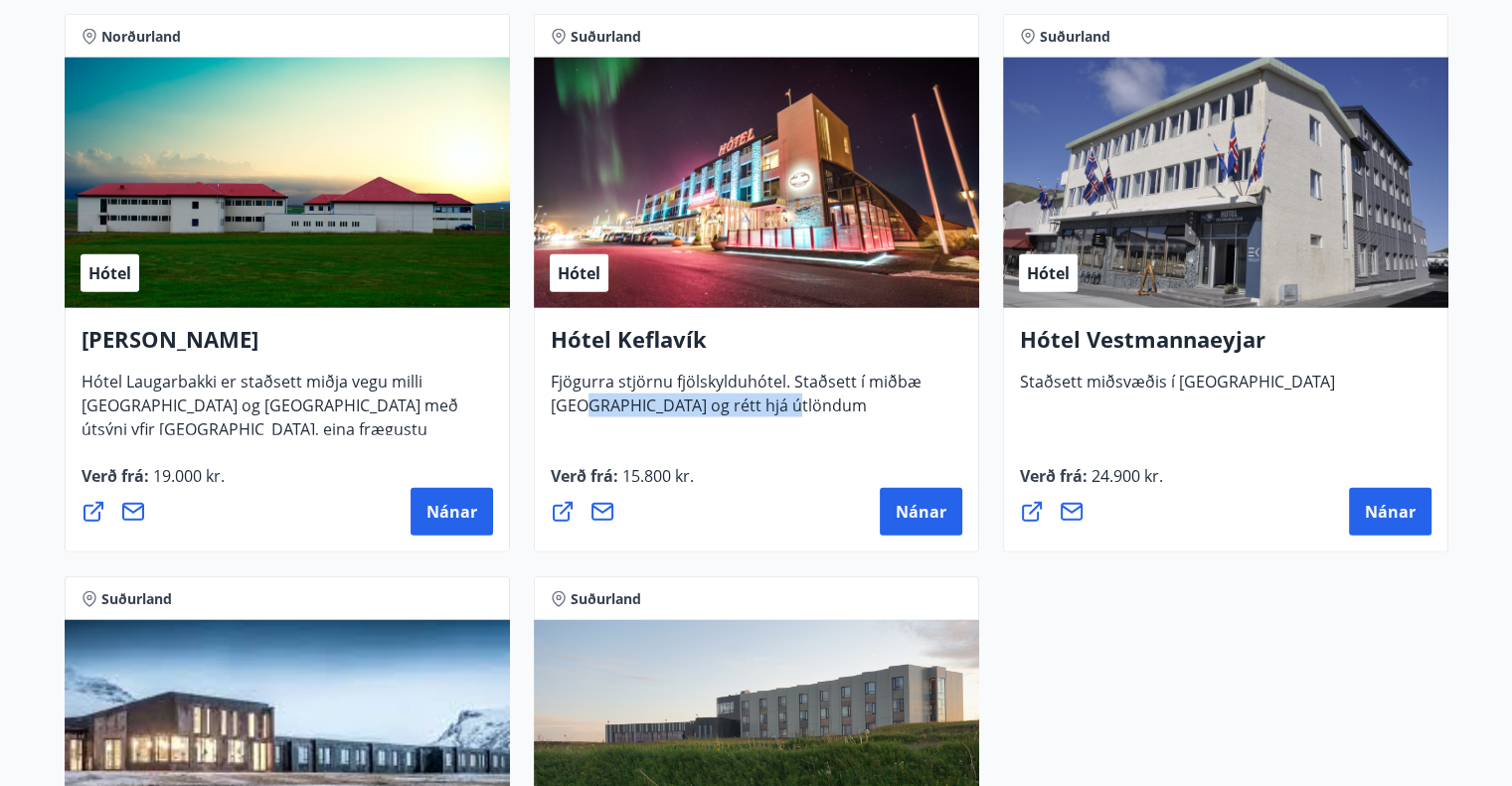 drag, startPoint x: 578, startPoint y: 393, endPoint x: 811, endPoint y: 393, distance: 233 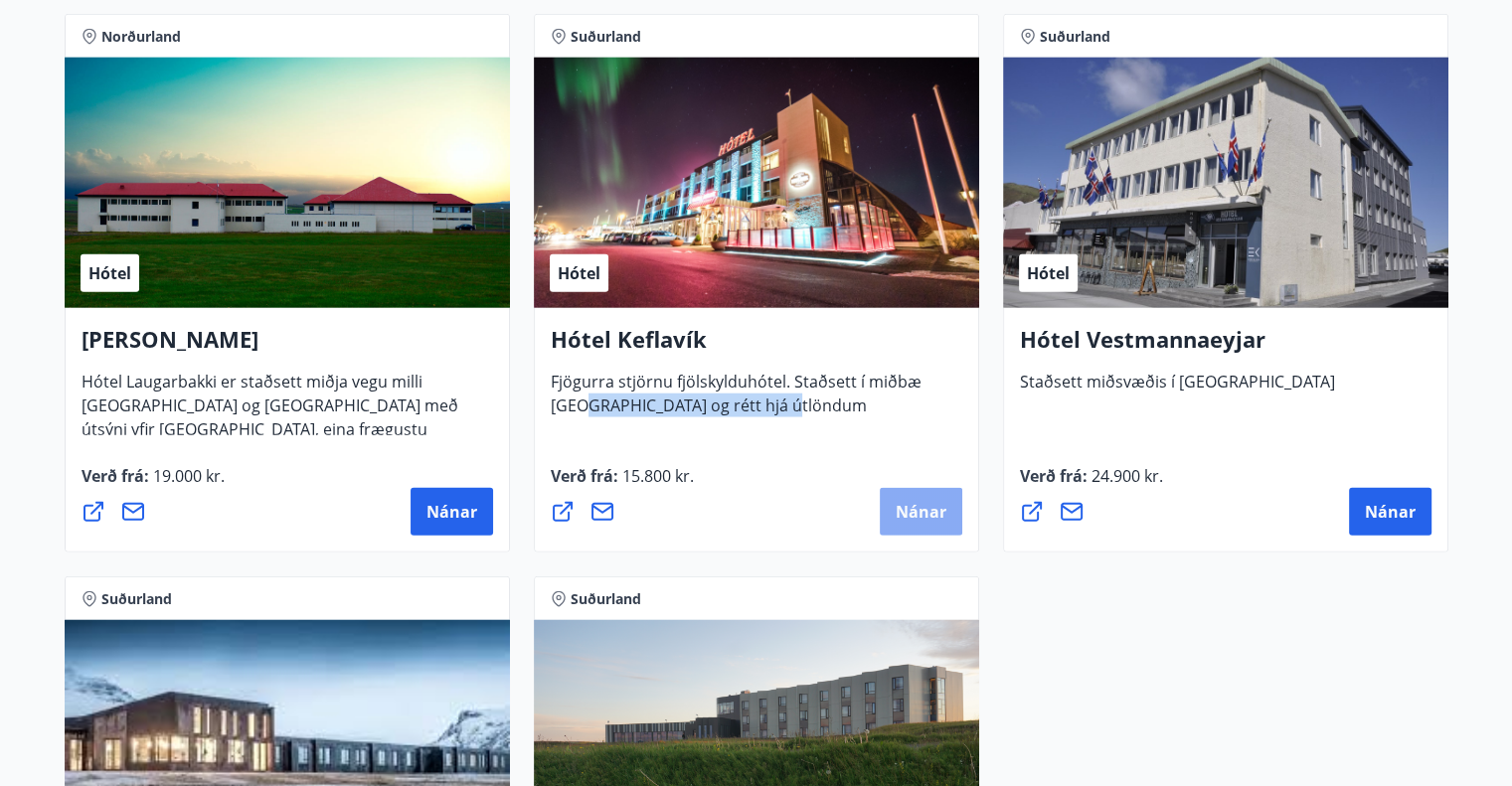 click on "Nánar" at bounding box center [921, 512] 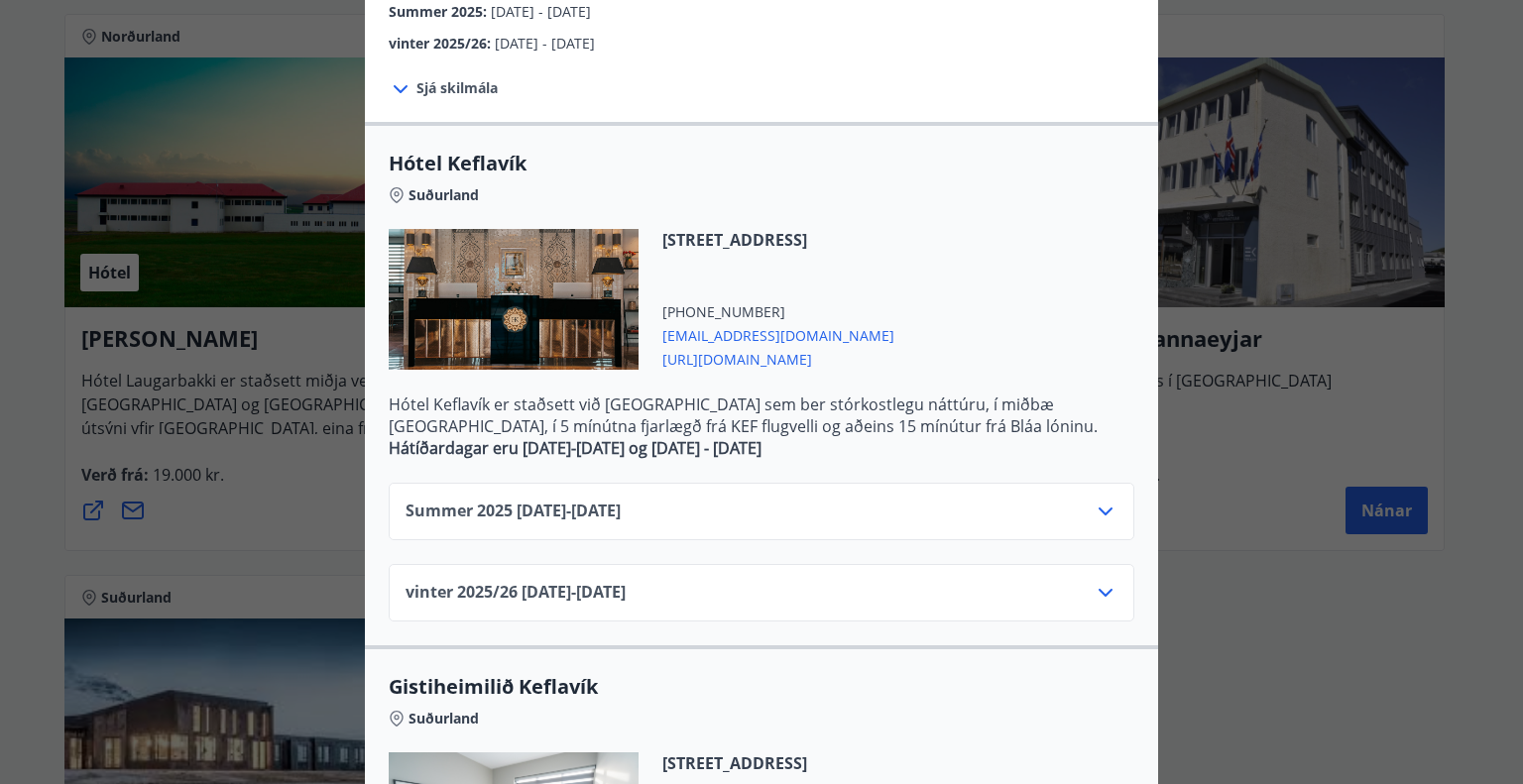 scroll, scrollTop: 297, scrollLeft: 0, axis: vertical 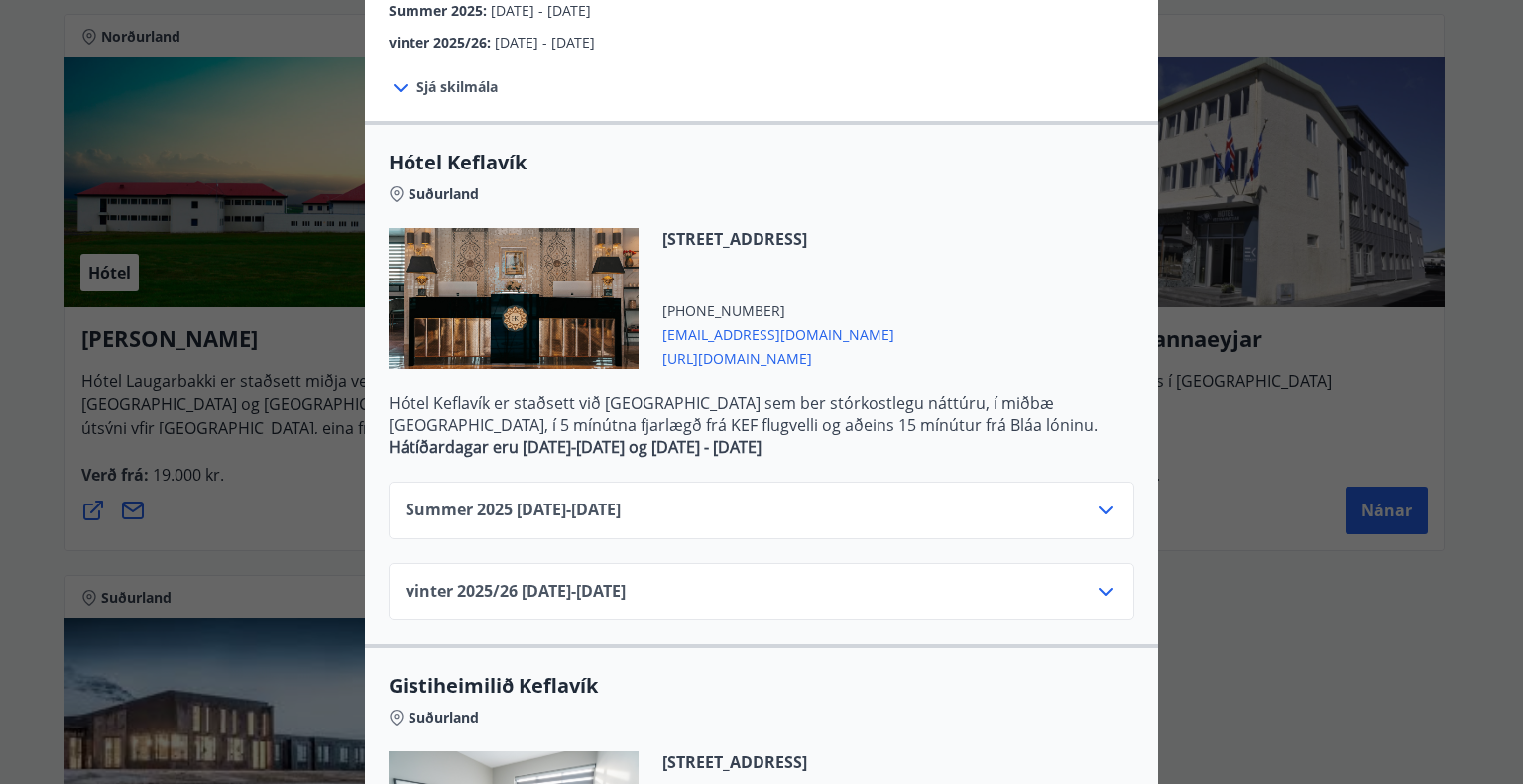 drag, startPoint x: 480, startPoint y: 420, endPoint x: 926, endPoint y: 448, distance: 446.87806 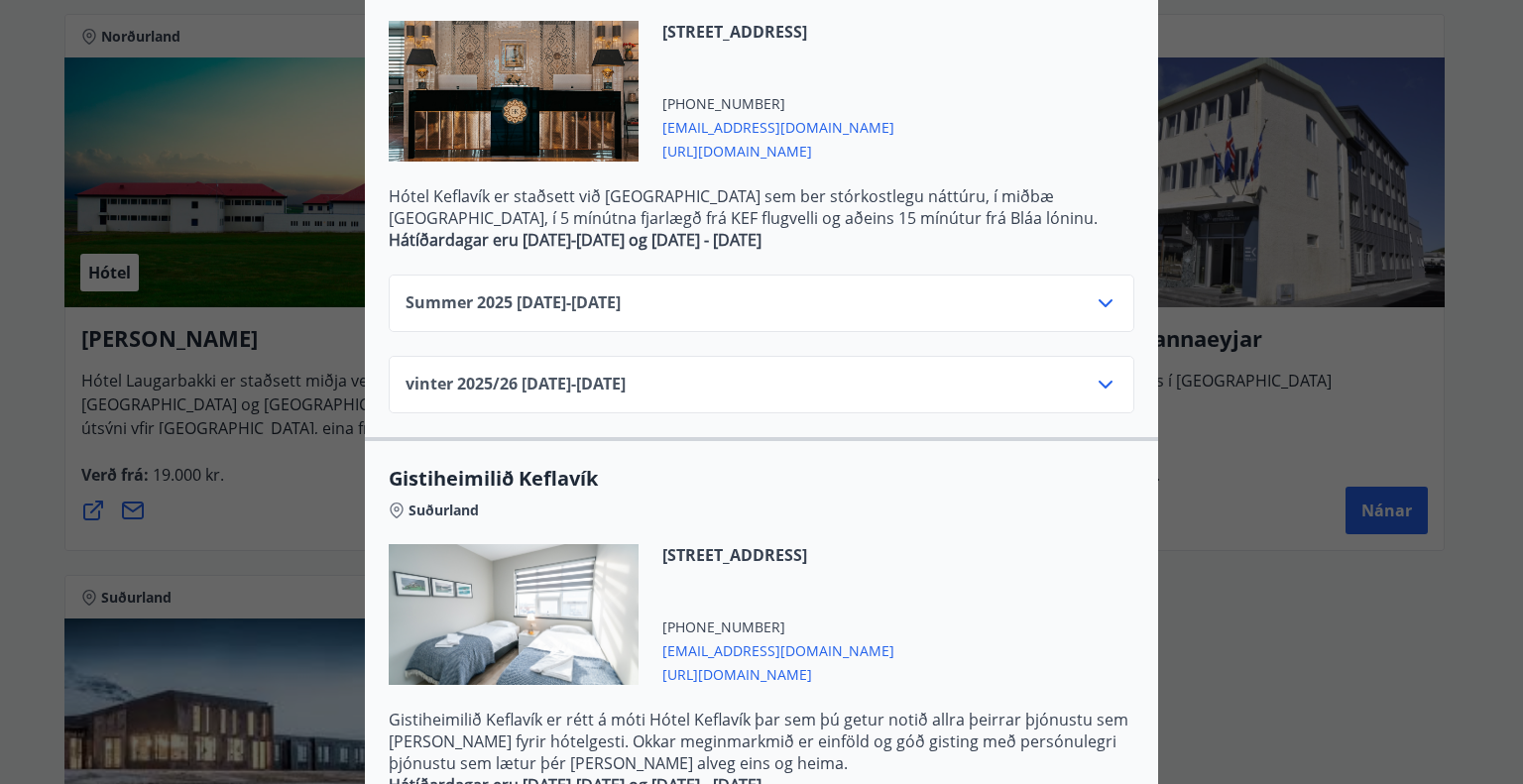 scroll, scrollTop: 714, scrollLeft: 0, axis: vertical 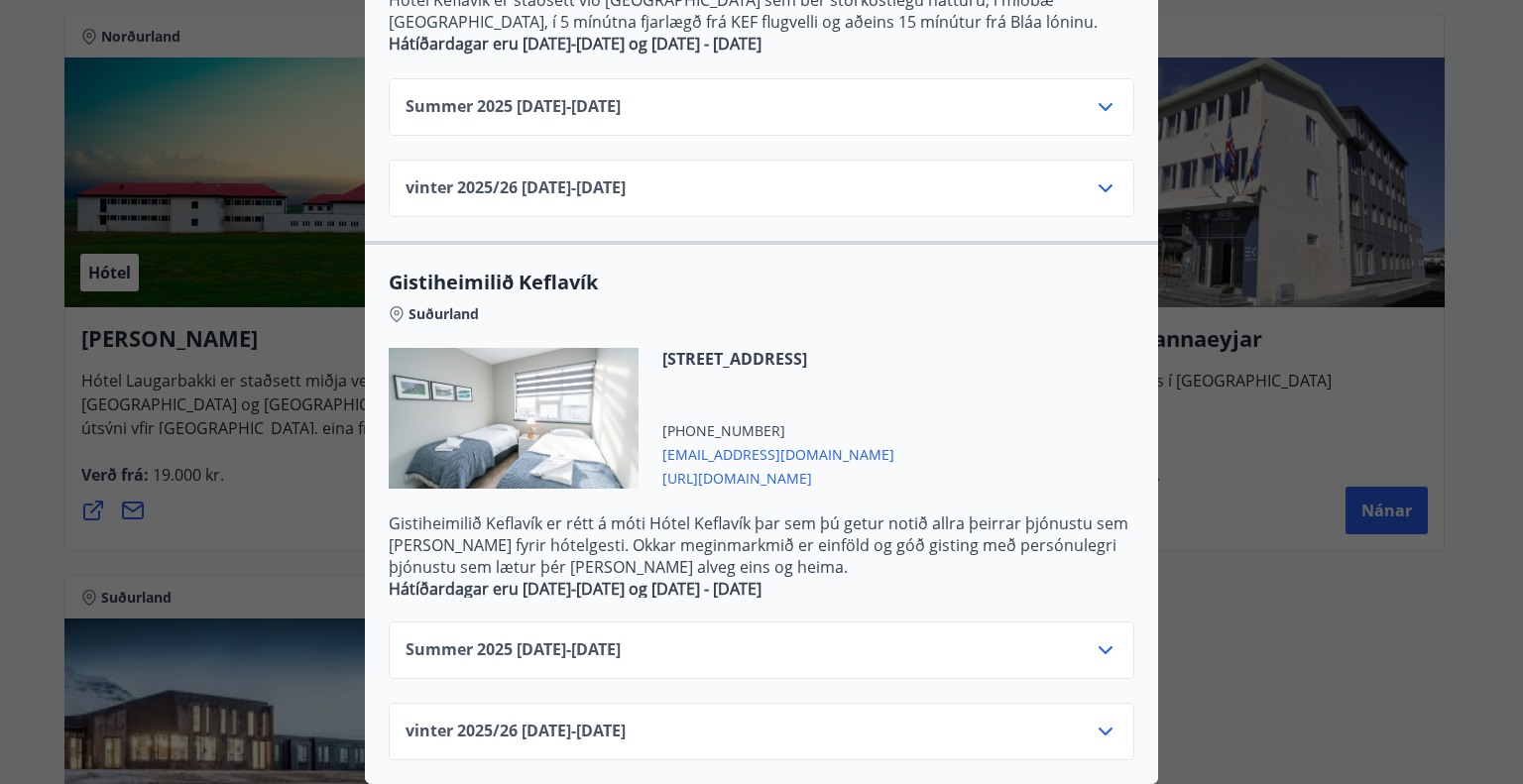click 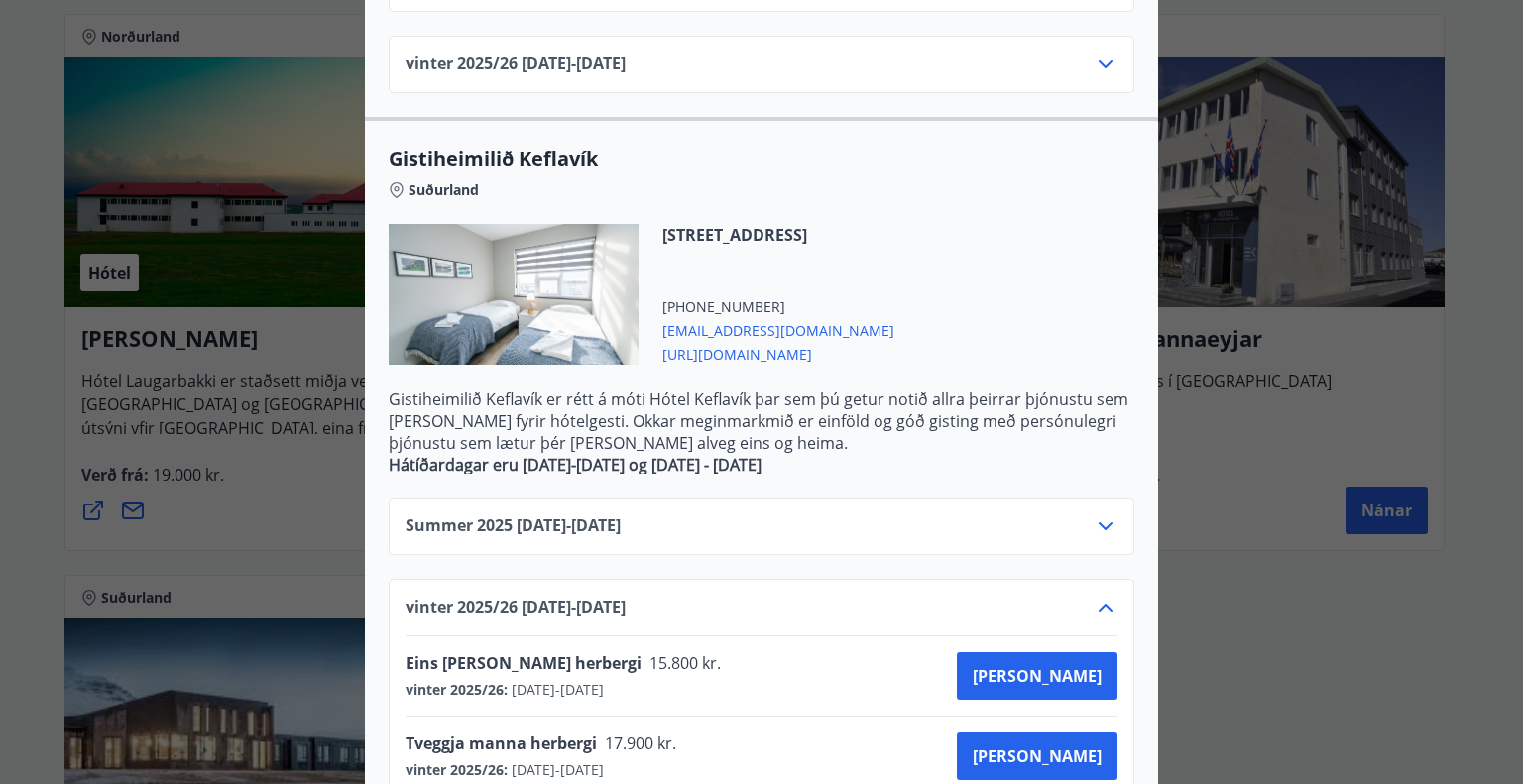 scroll, scrollTop: 1035, scrollLeft: 0, axis: vertical 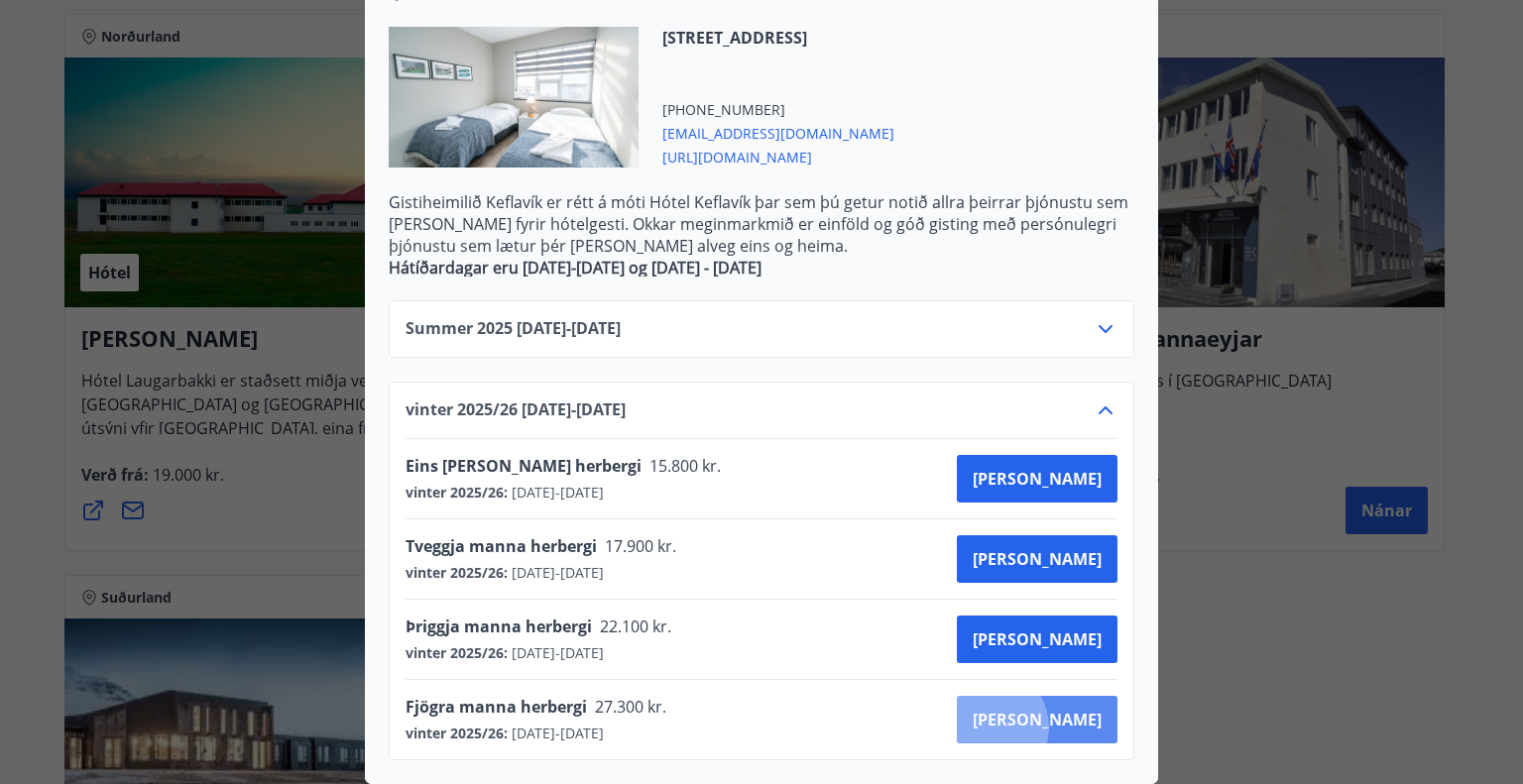 click on "[PERSON_NAME]" at bounding box center [1037, 720] 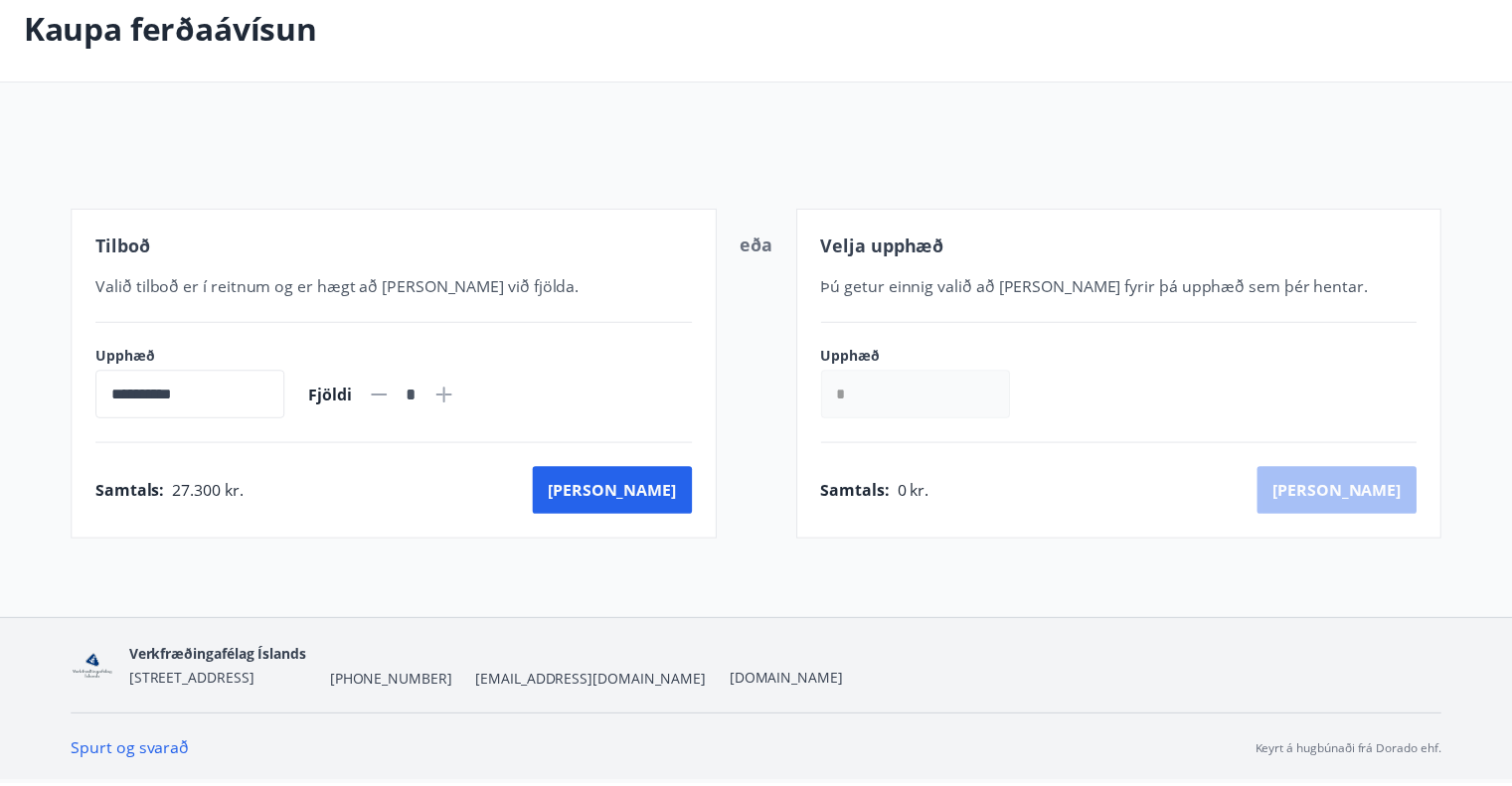 scroll, scrollTop: 107, scrollLeft: 0, axis: vertical 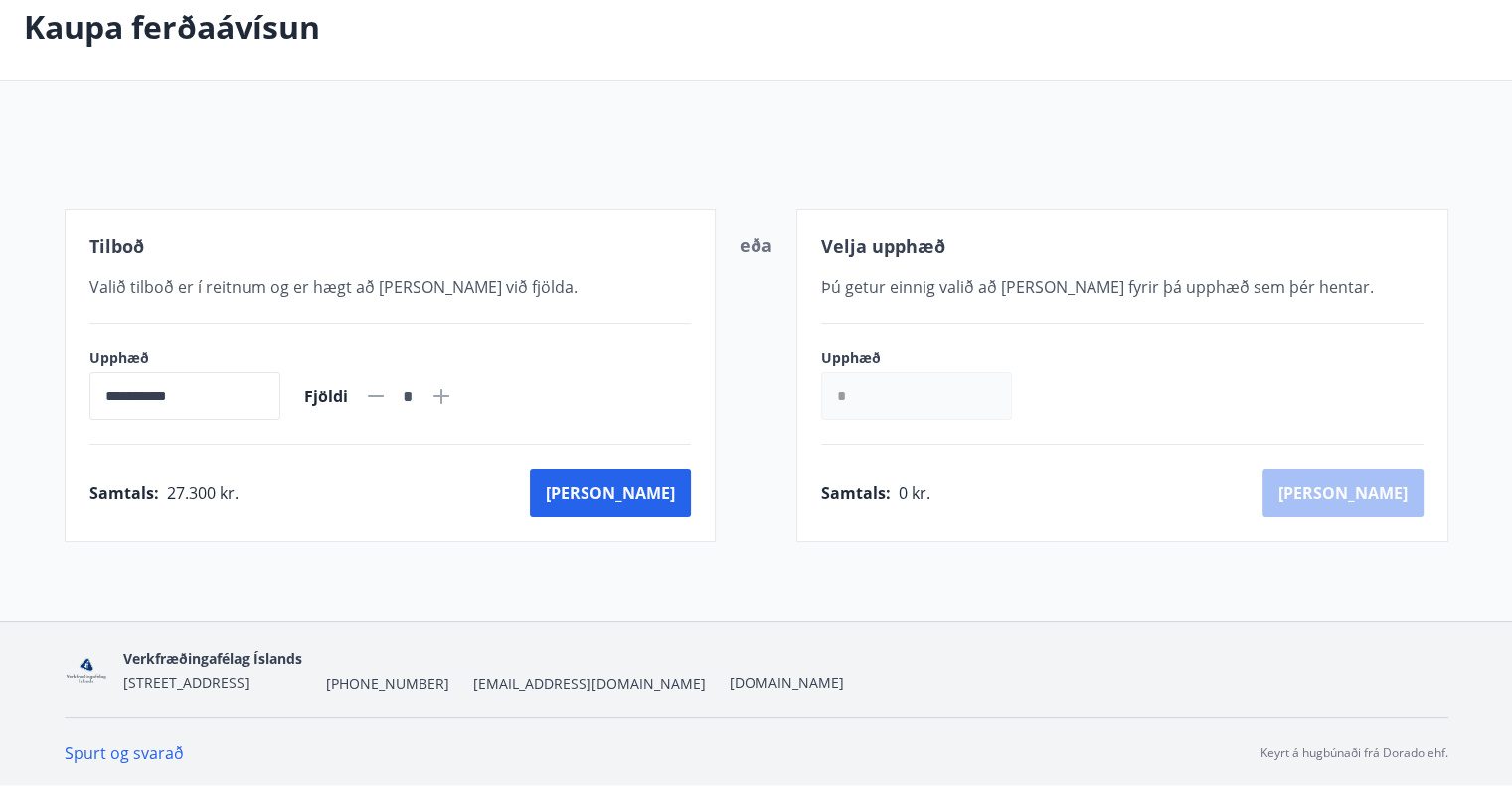 click 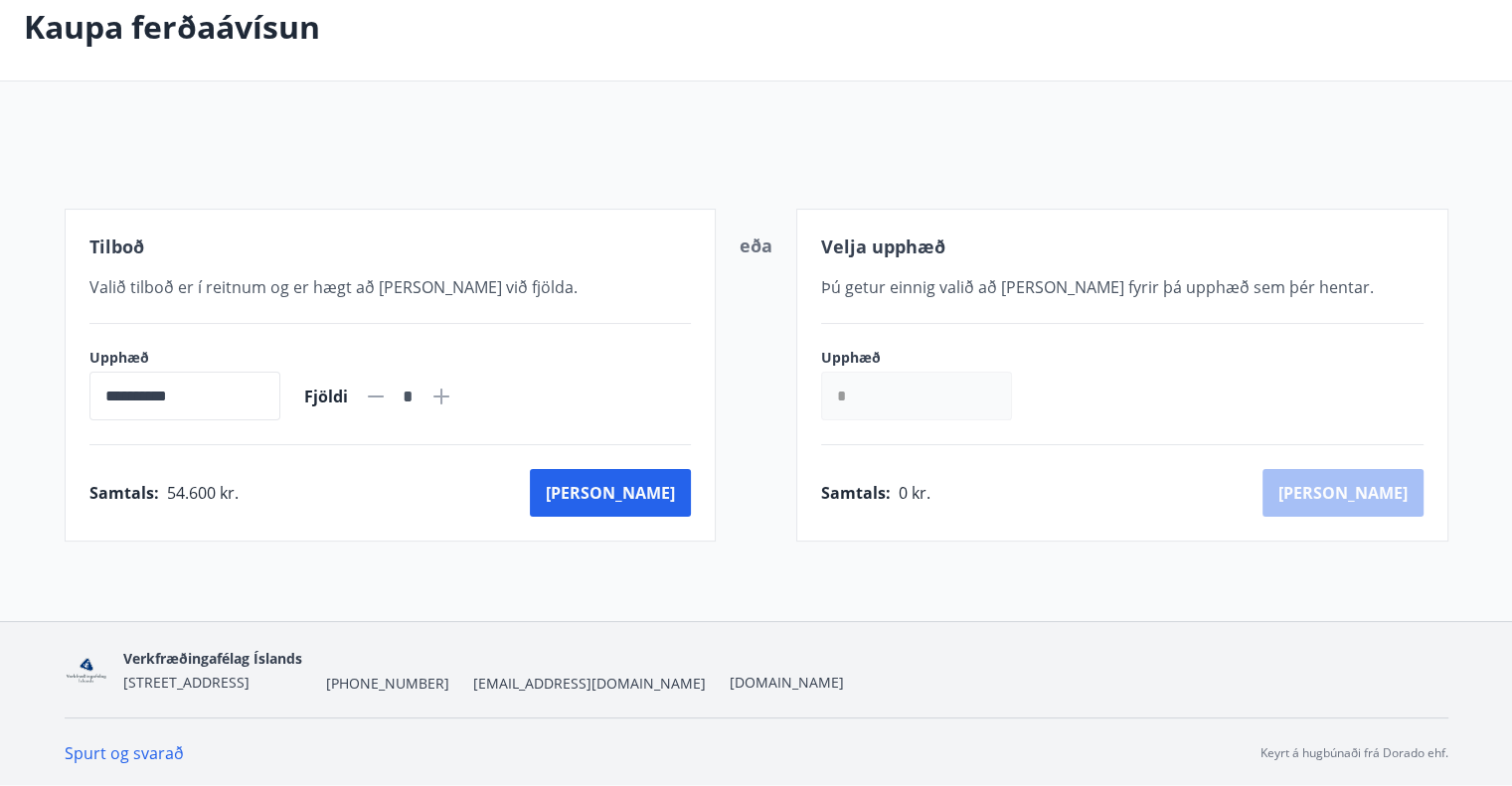 click 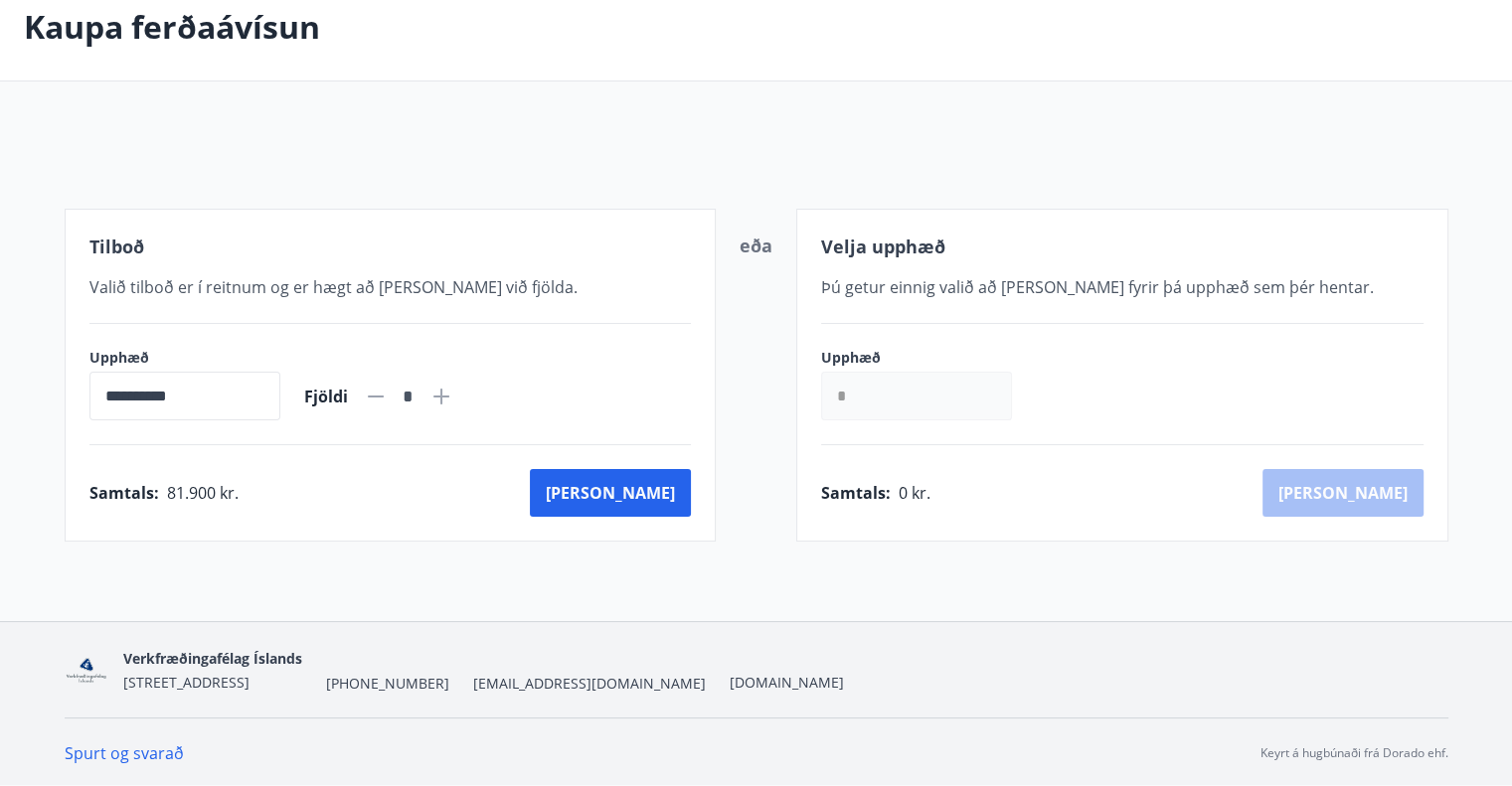 click 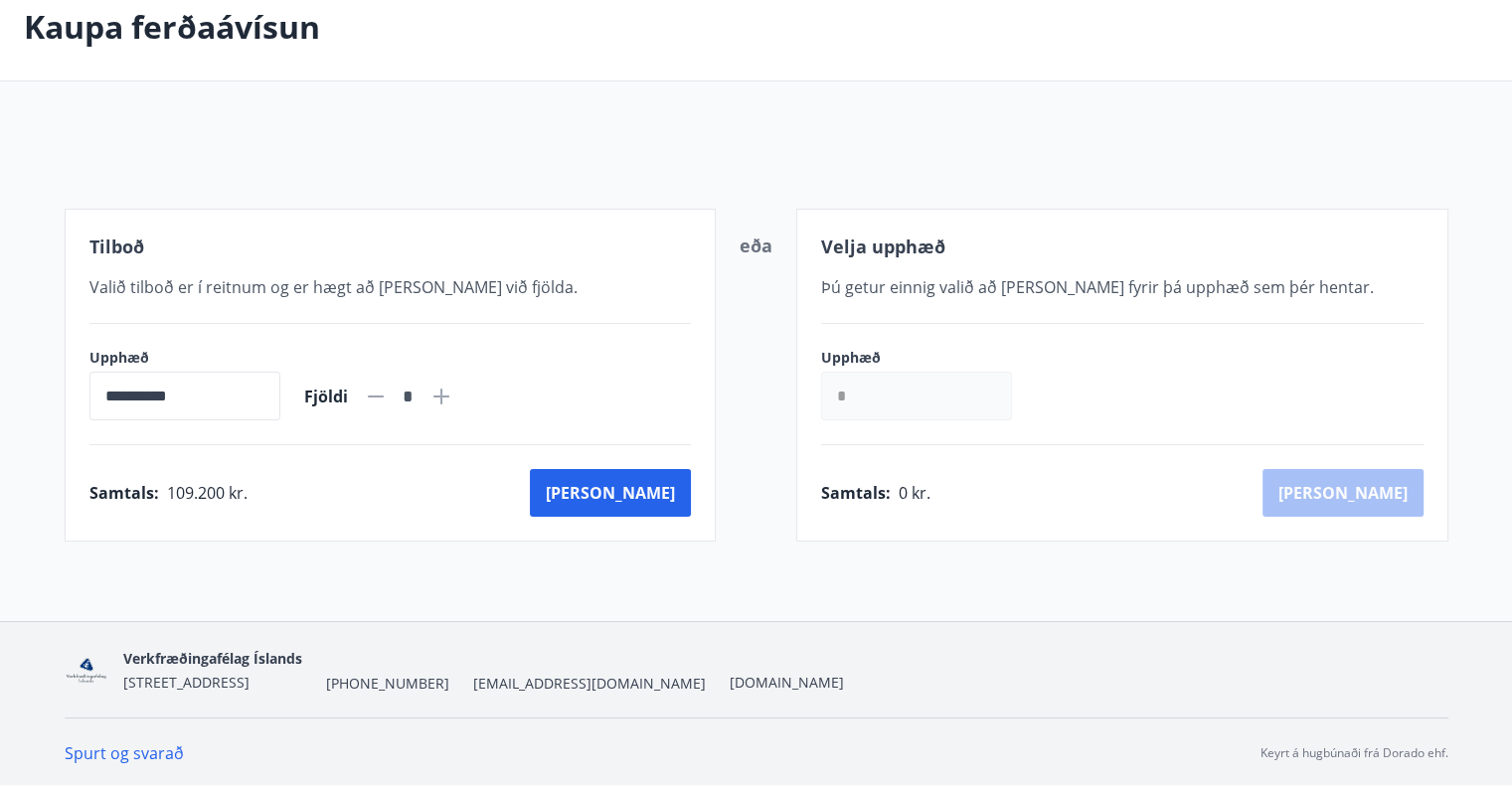 click 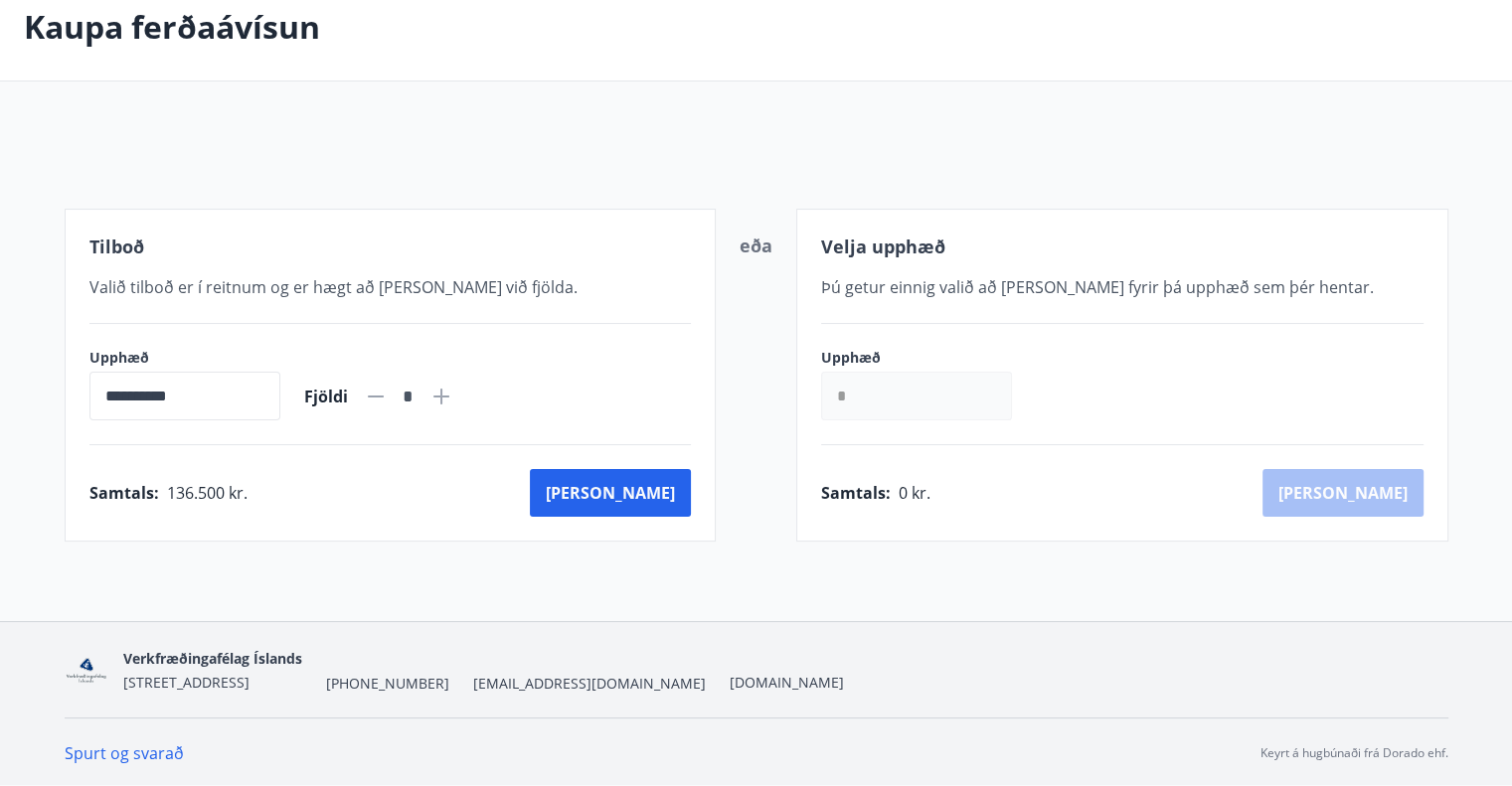 click 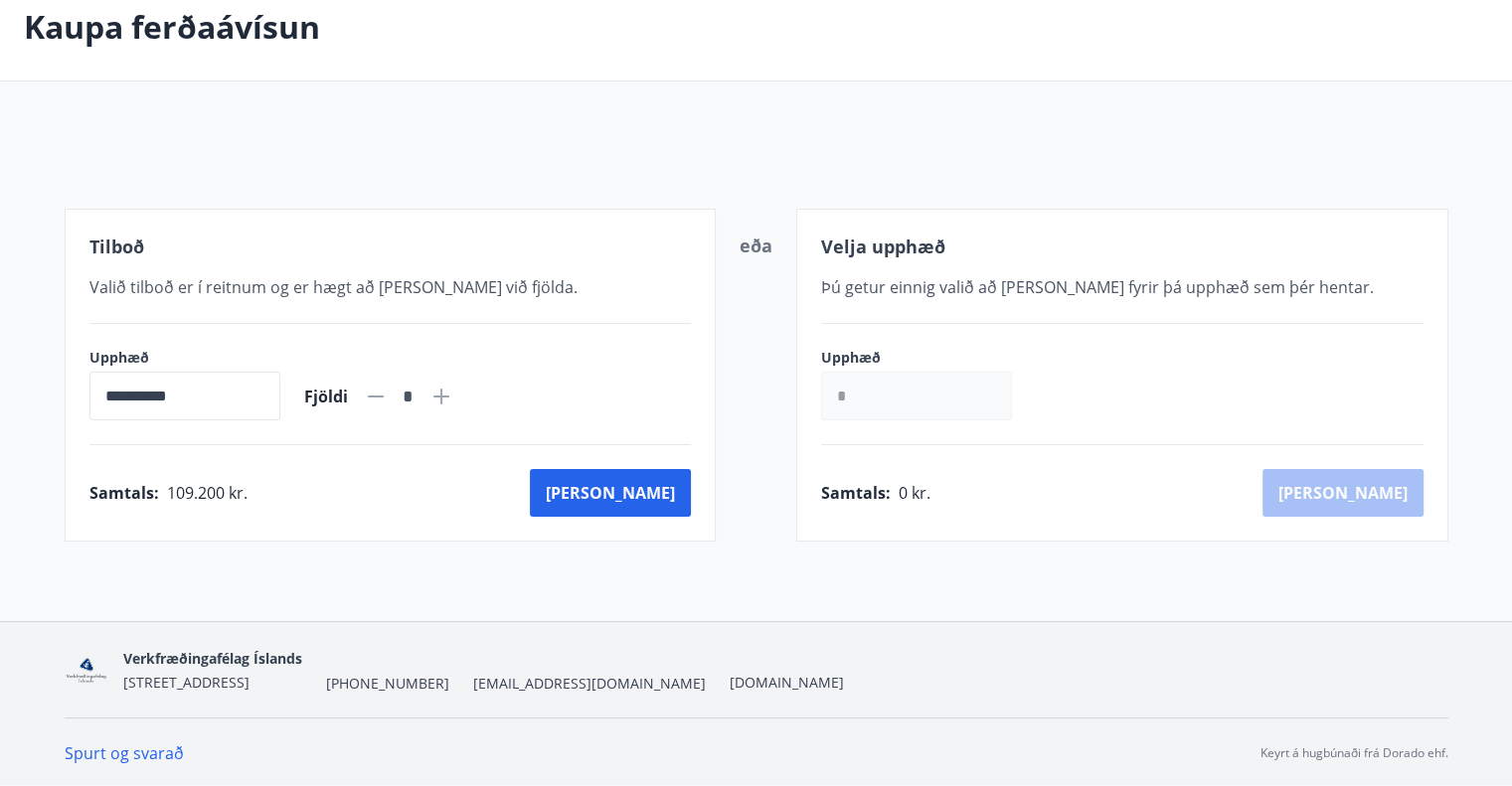 click 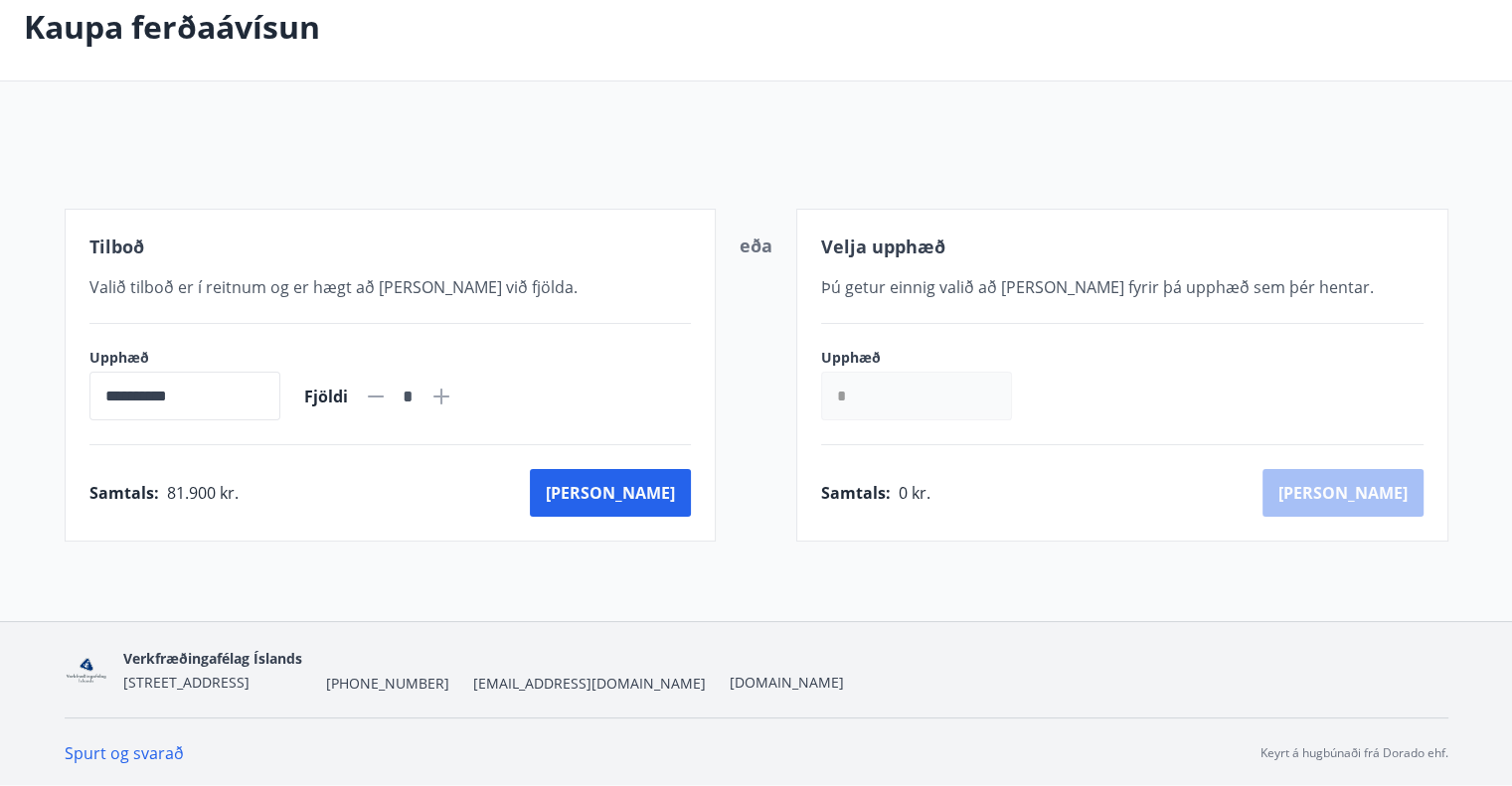 click 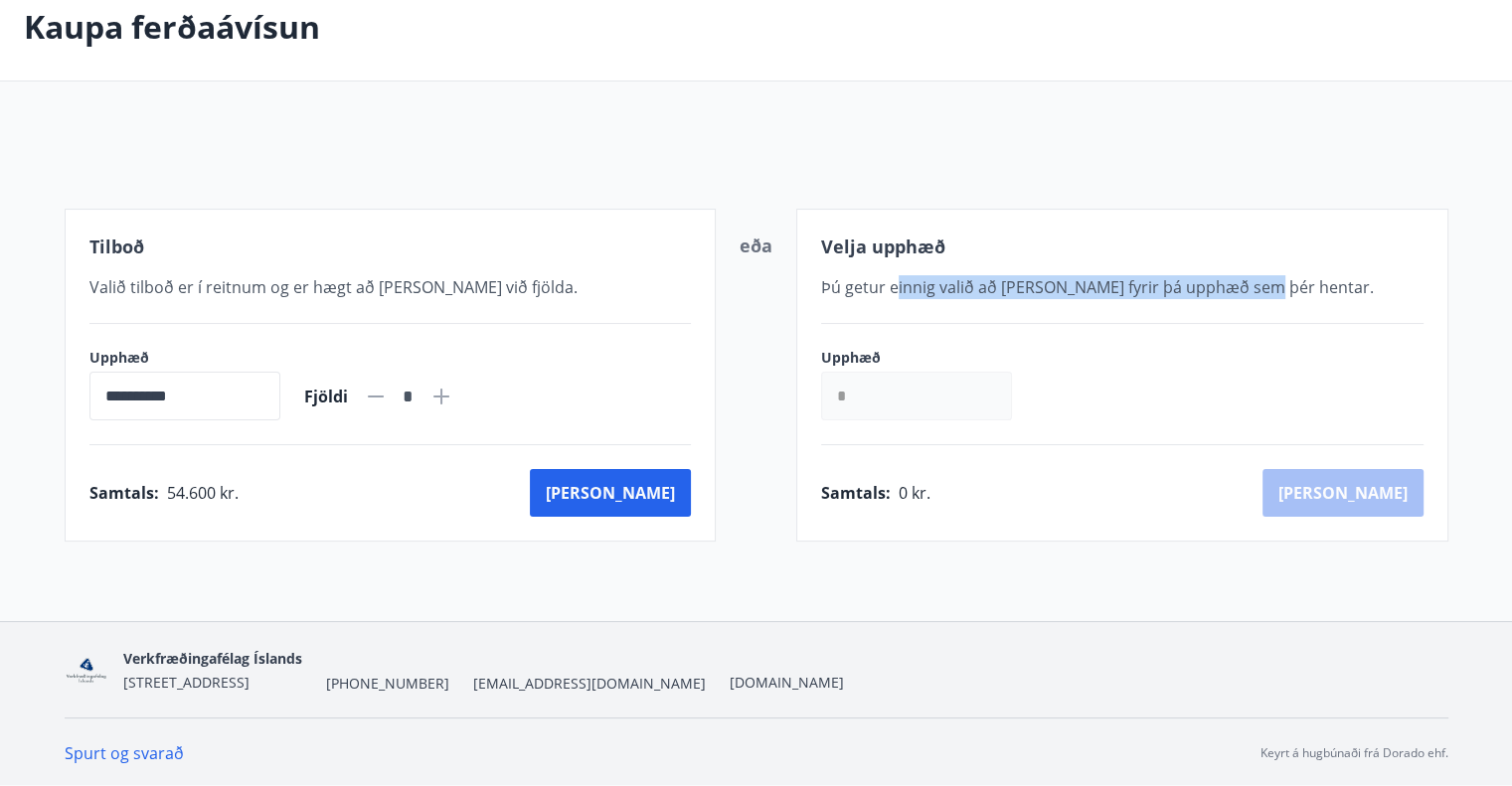 drag, startPoint x: 898, startPoint y: 294, endPoint x: 1266, endPoint y: 279, distance: 368.3056 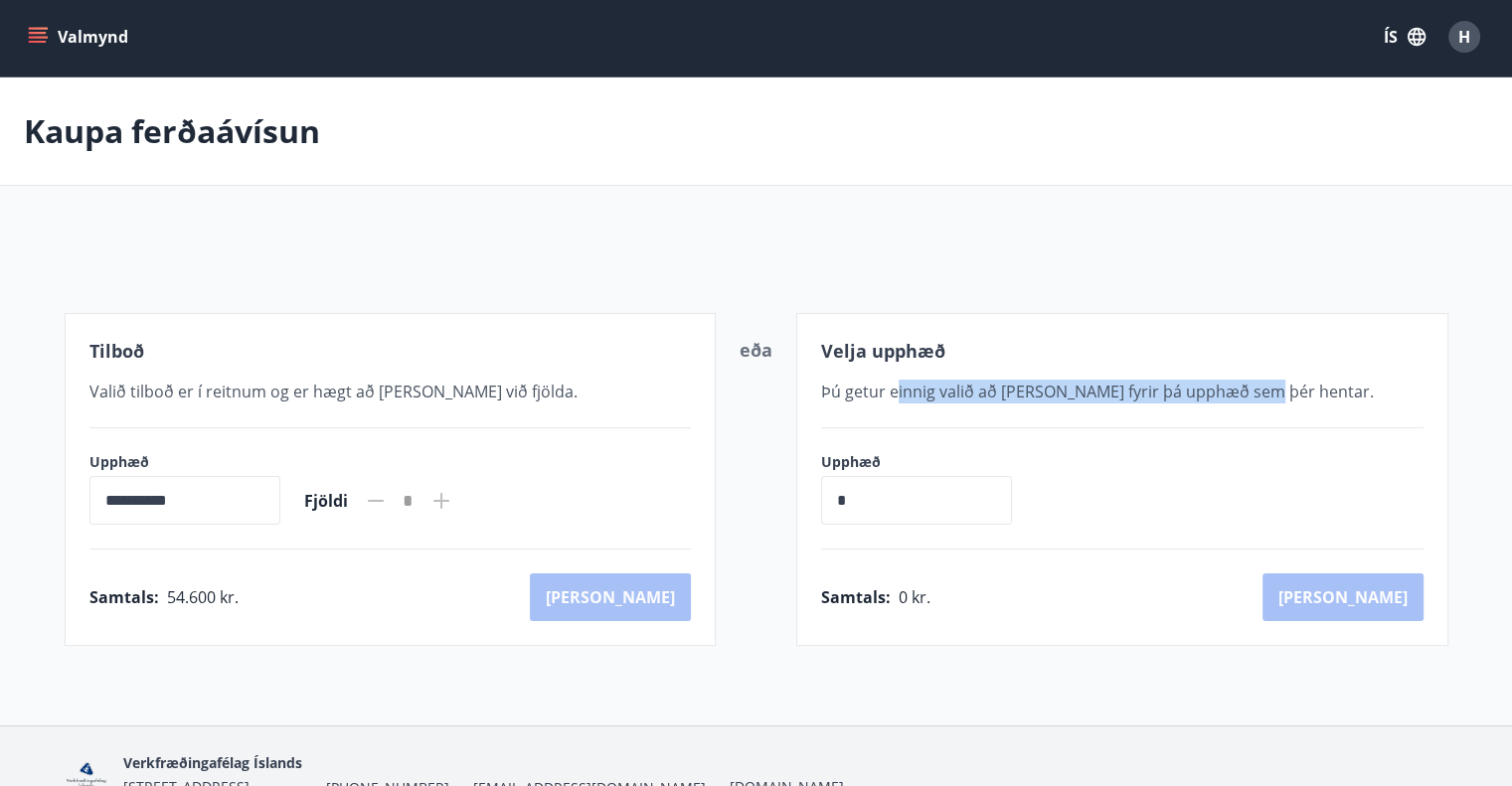 scroll, scrollTop: 0, scrollLeft: 0, axis: both 